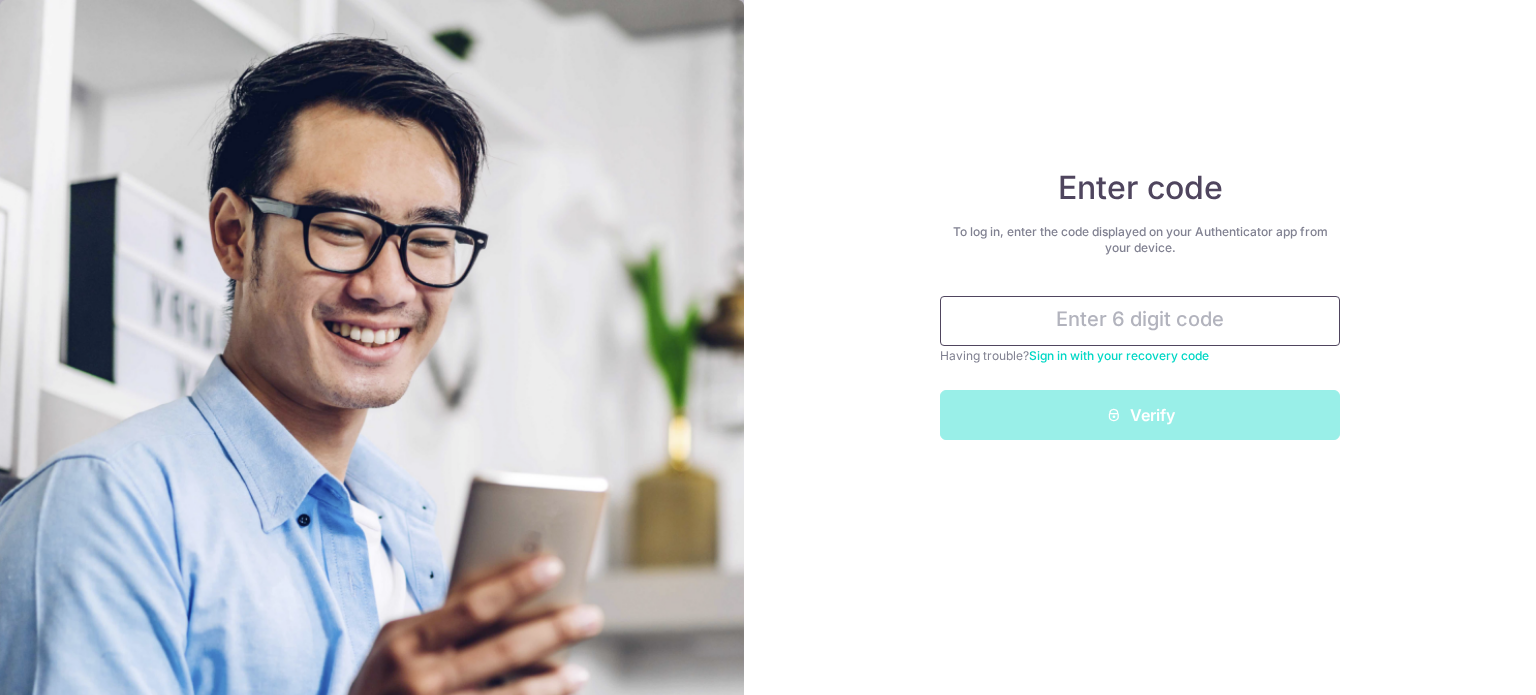 scroll, scrollTop: 0, scrollLeft: 0, axis: both 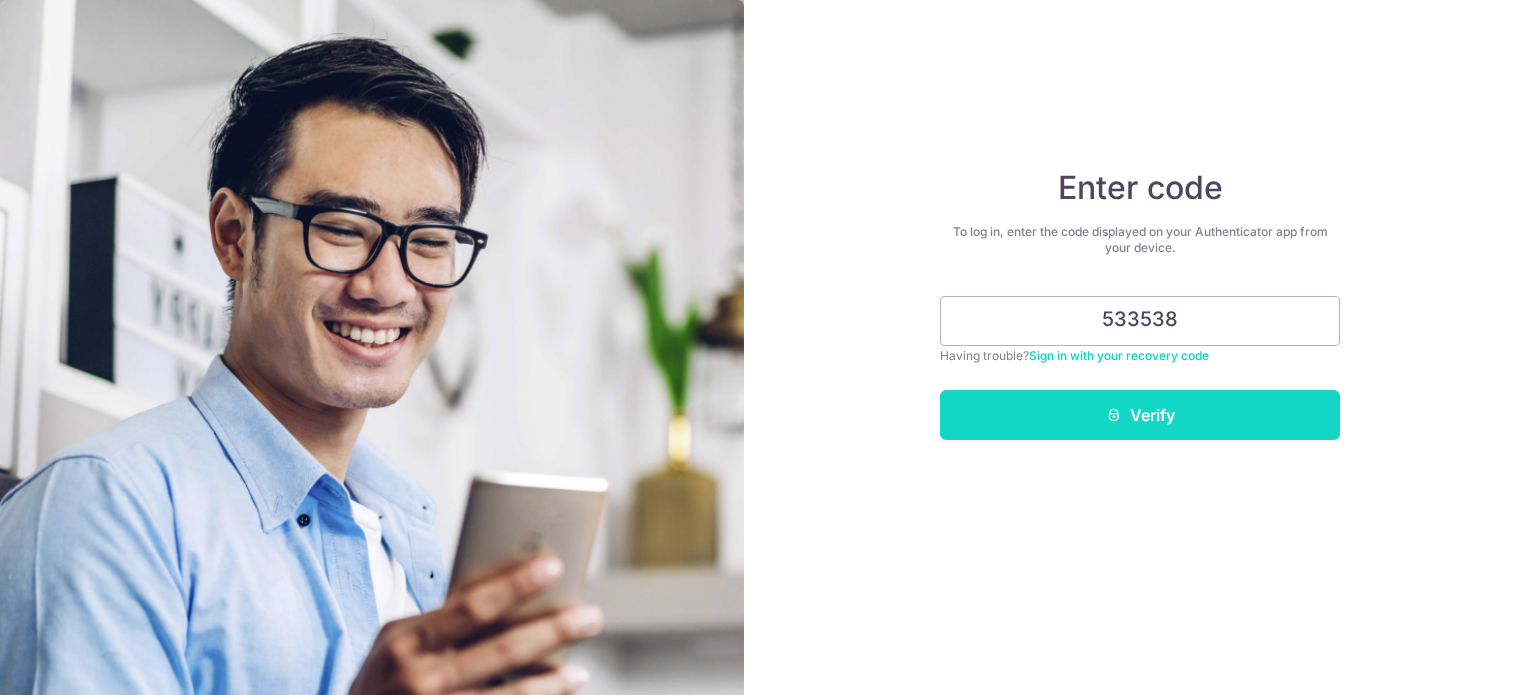type on "533538" 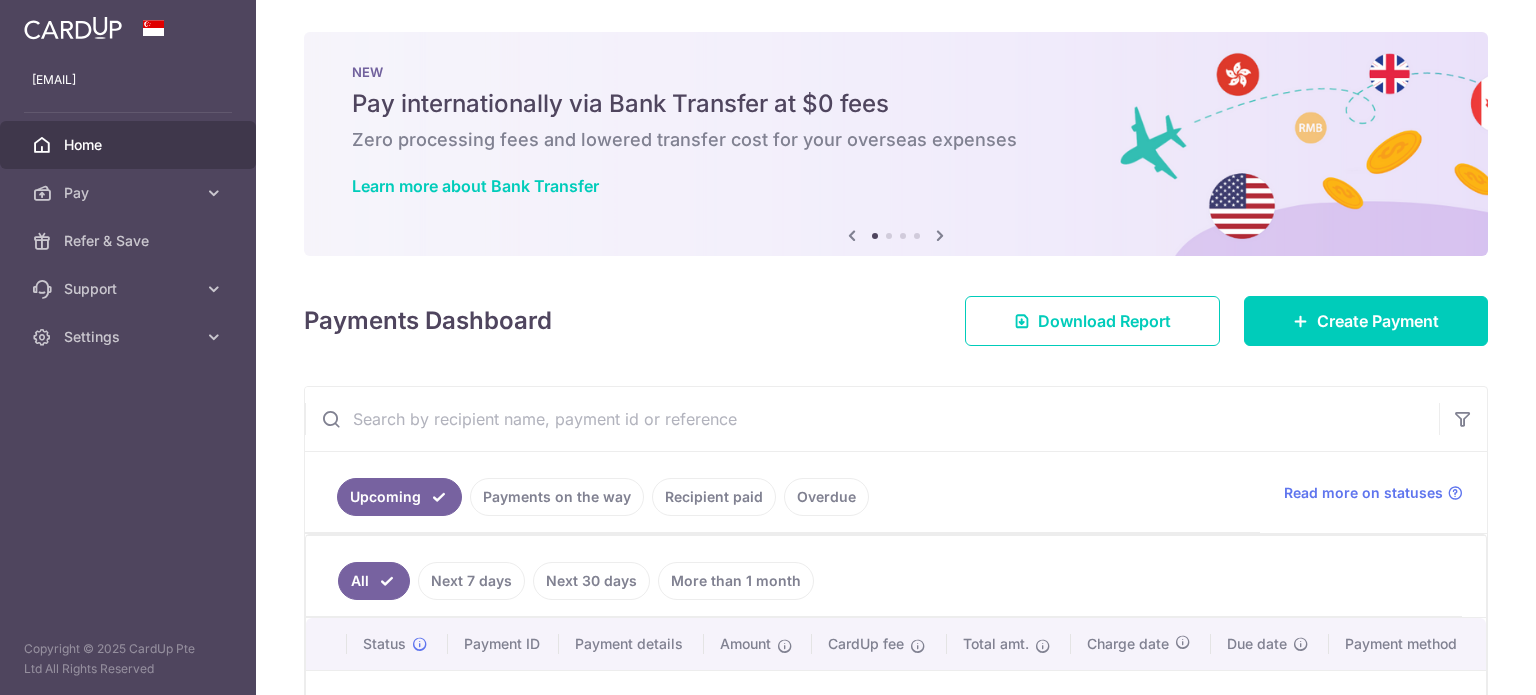 scroll, scrollTop: 0, scrollLeft: 0, axis: both 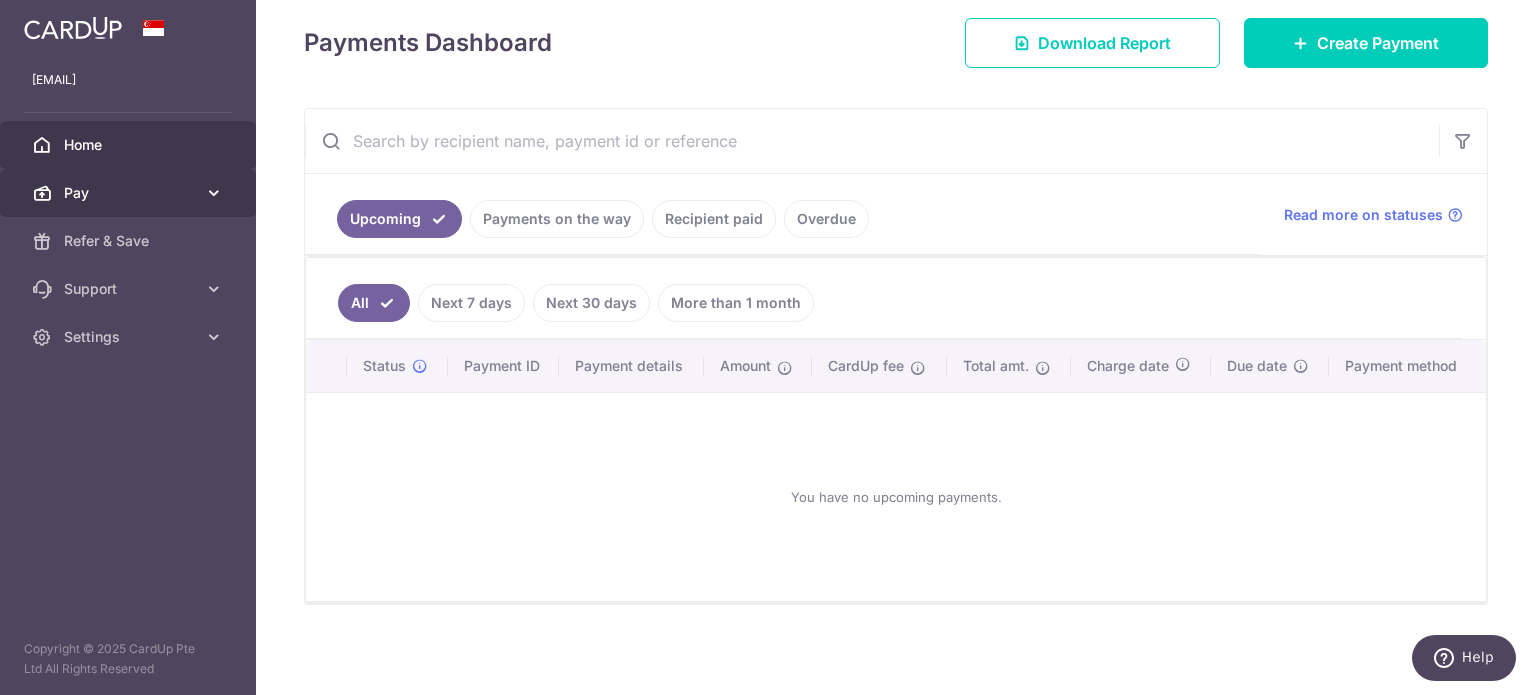 click at bounding box center [214, 193] 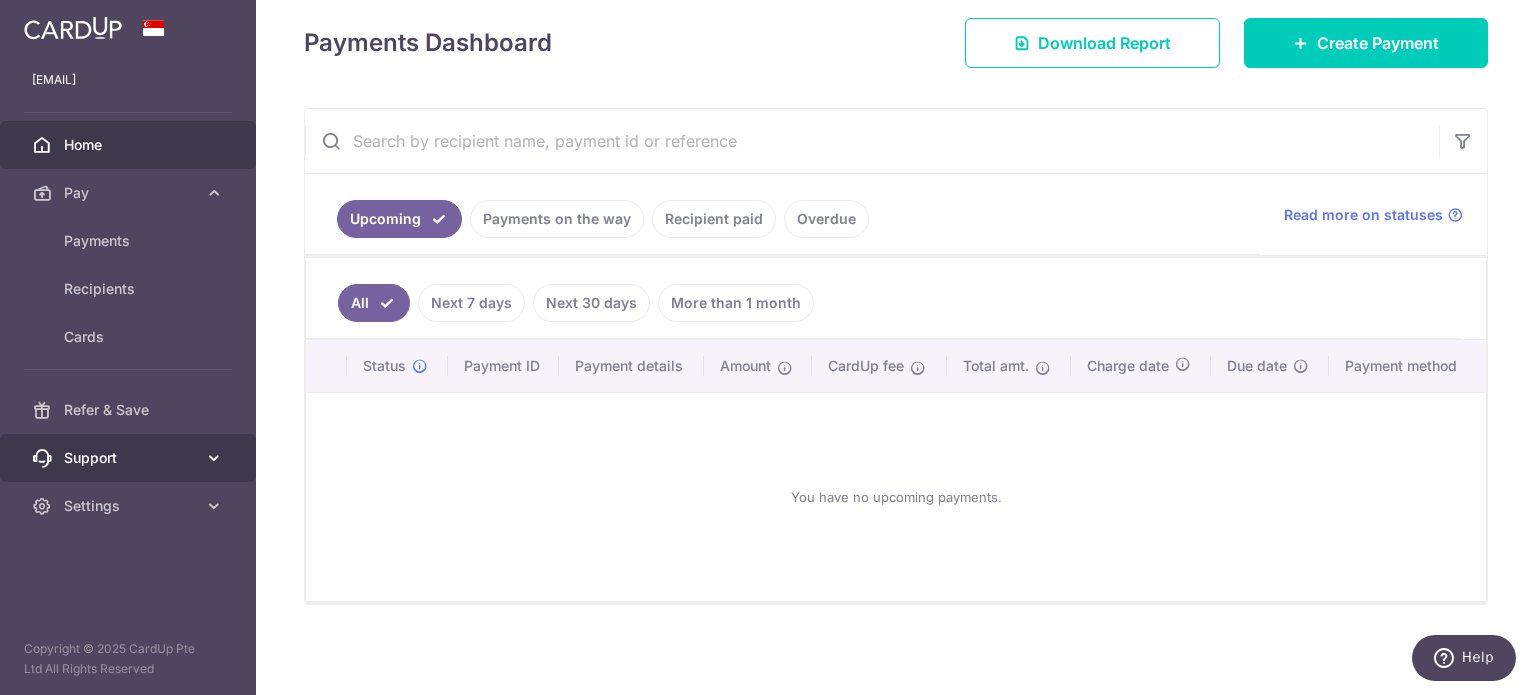 click at bounding box center (214, 458) 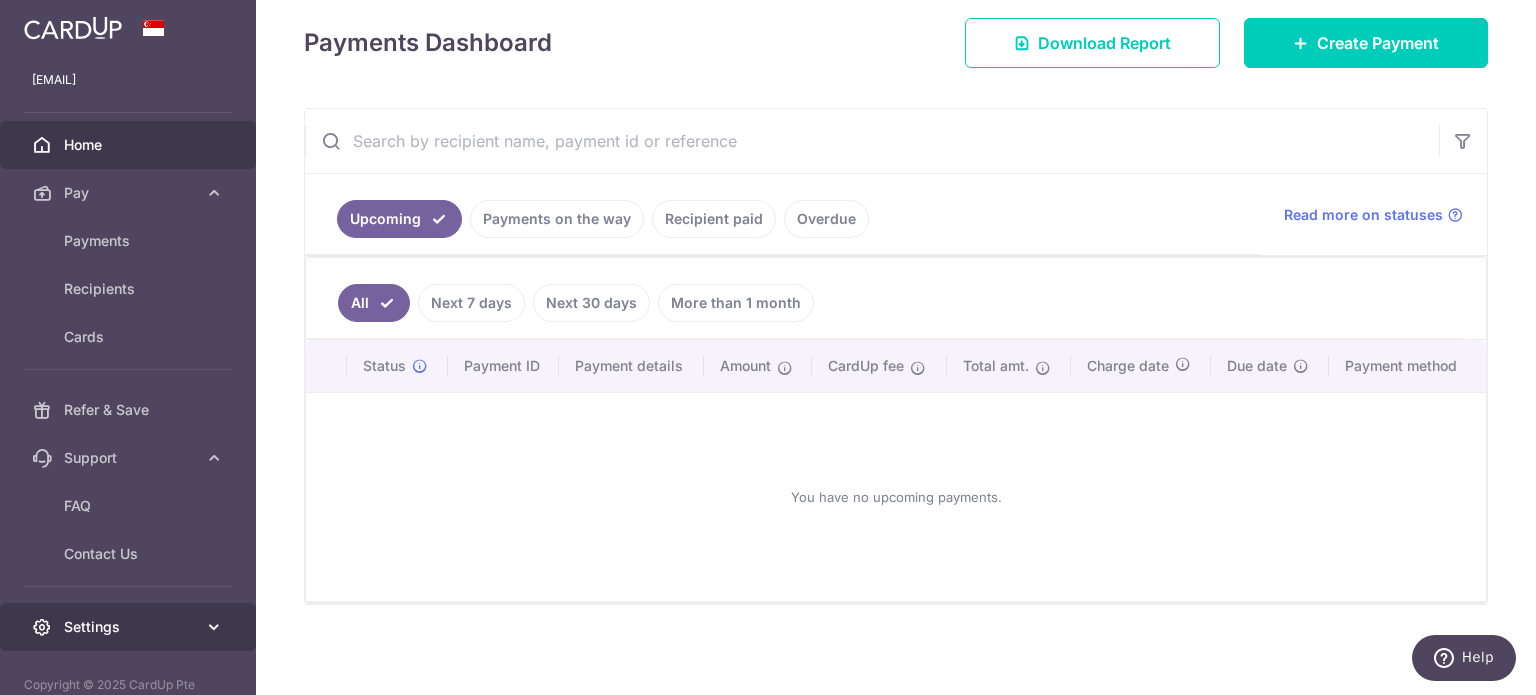 click at bounding box center (214, 627) 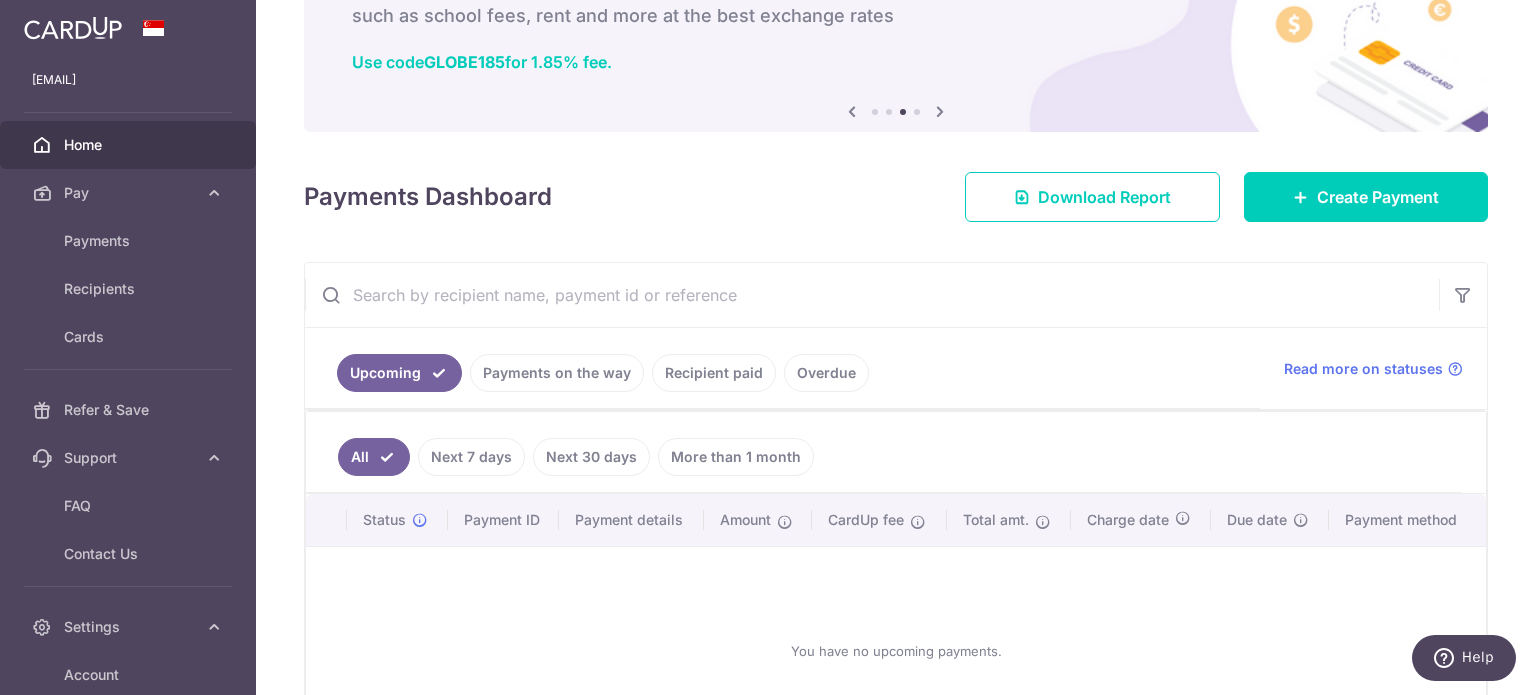 scroll, scrollTop: 0, scrollLeft: 0, axis: both 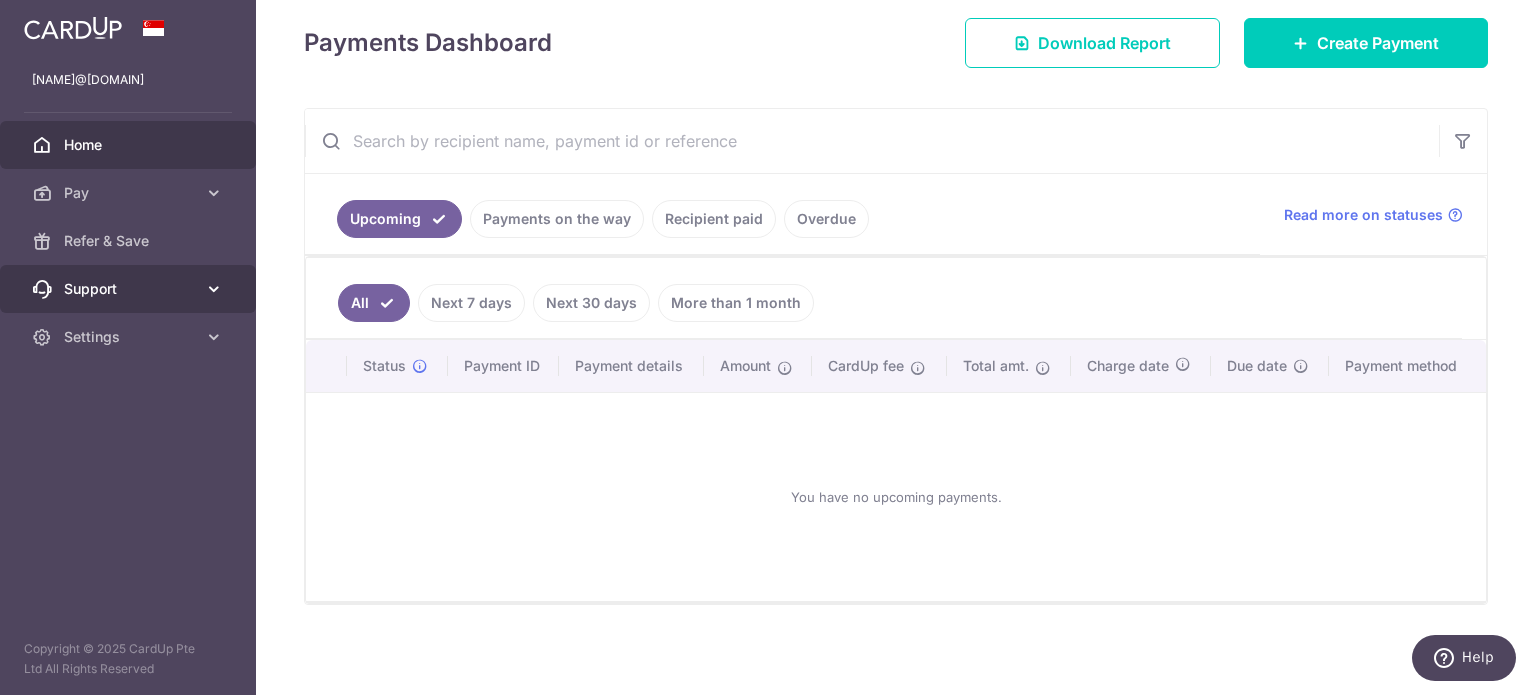 click at bounding box center [214, 289] 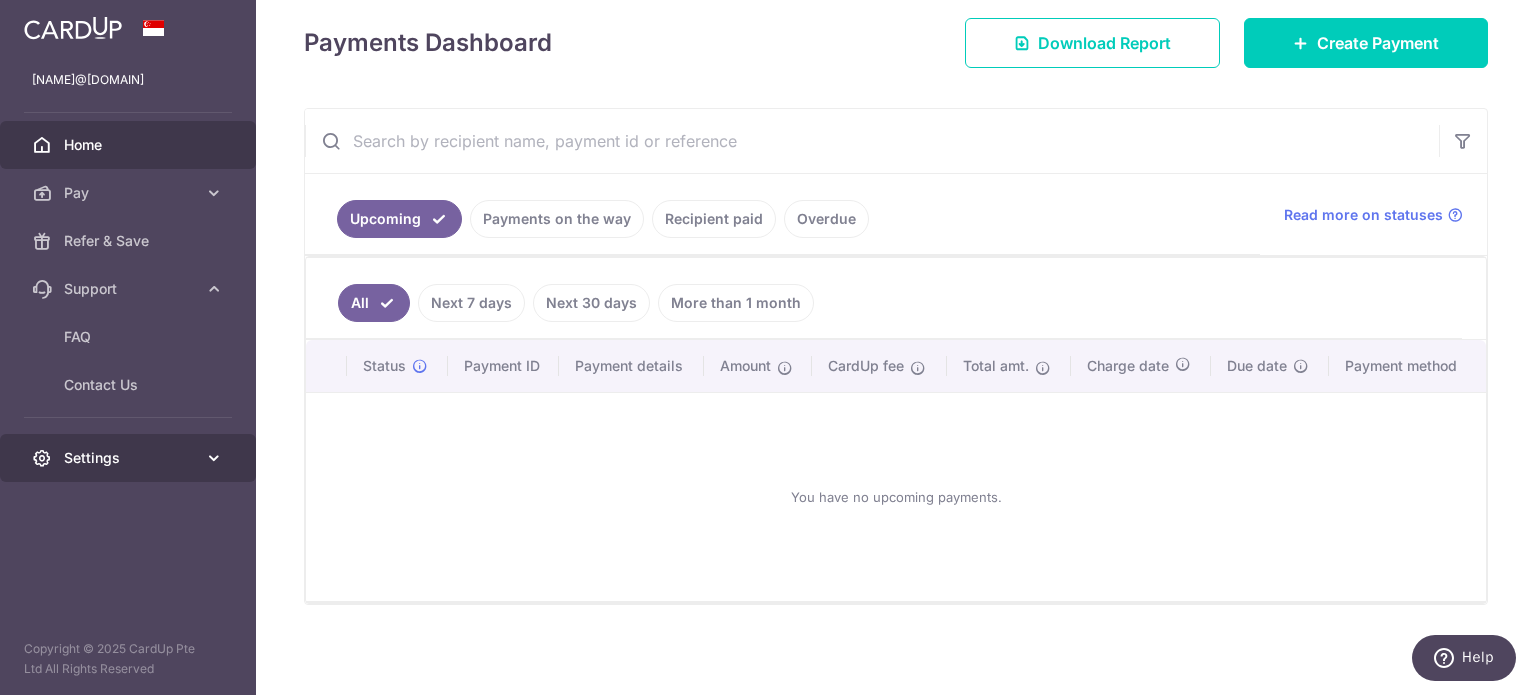click at bounding box center (214, 458) 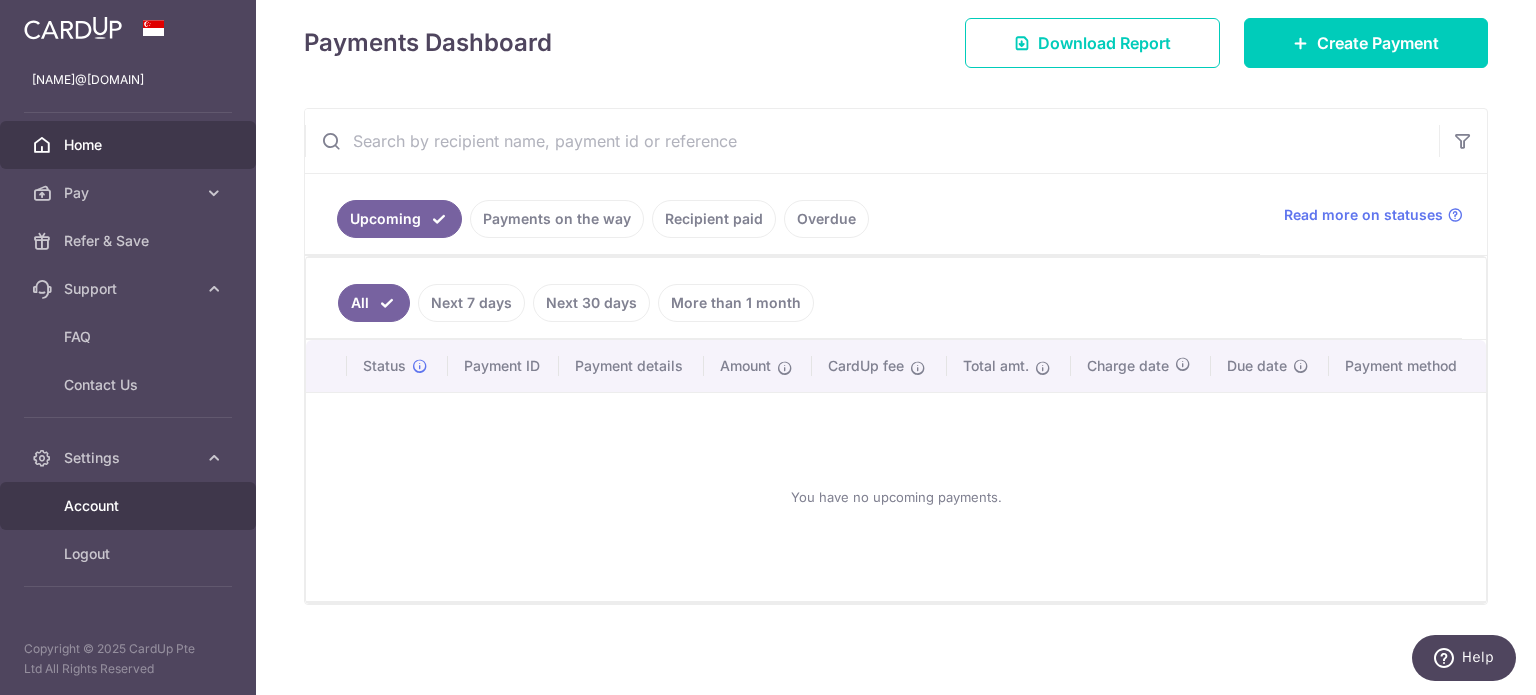 click on "Account" at bounding box center [128, 506] 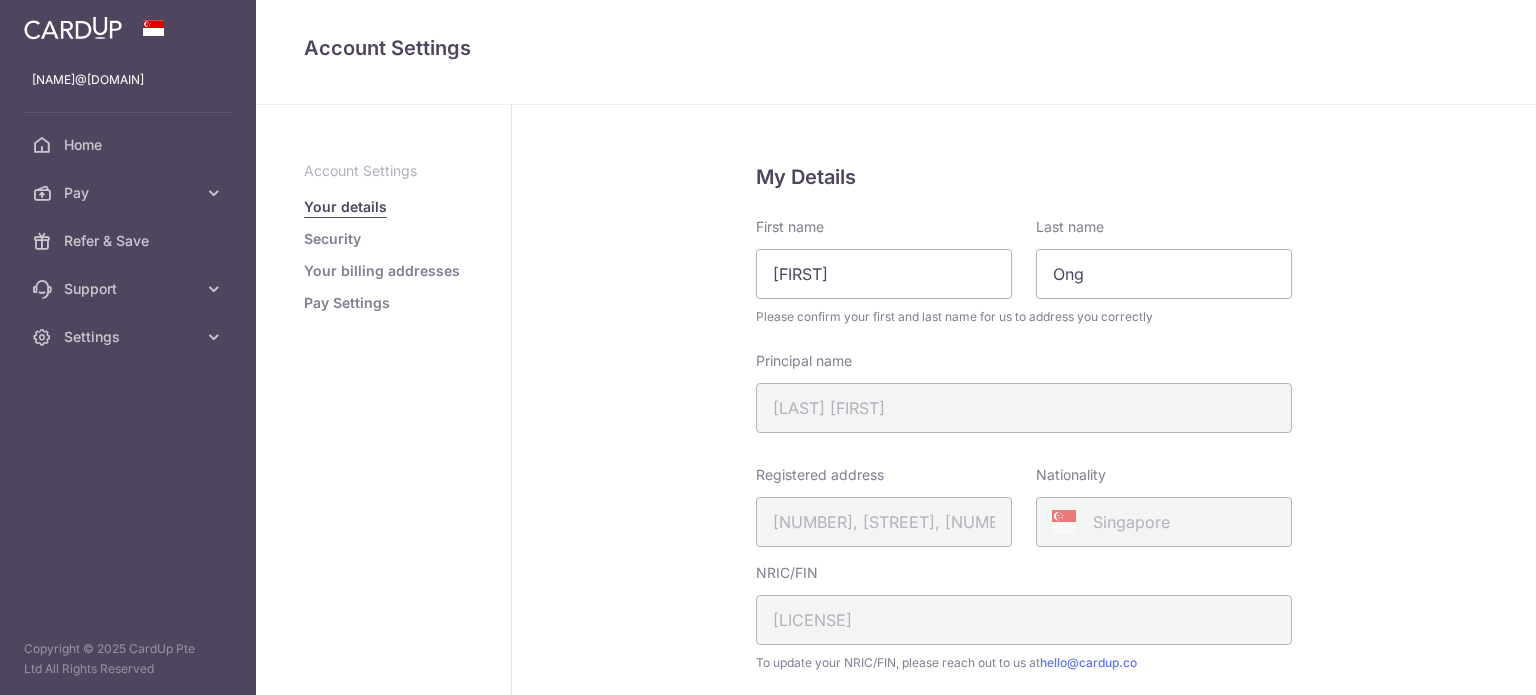 scroll, scrollTop: 0, scrollLeft: 0, axis: both 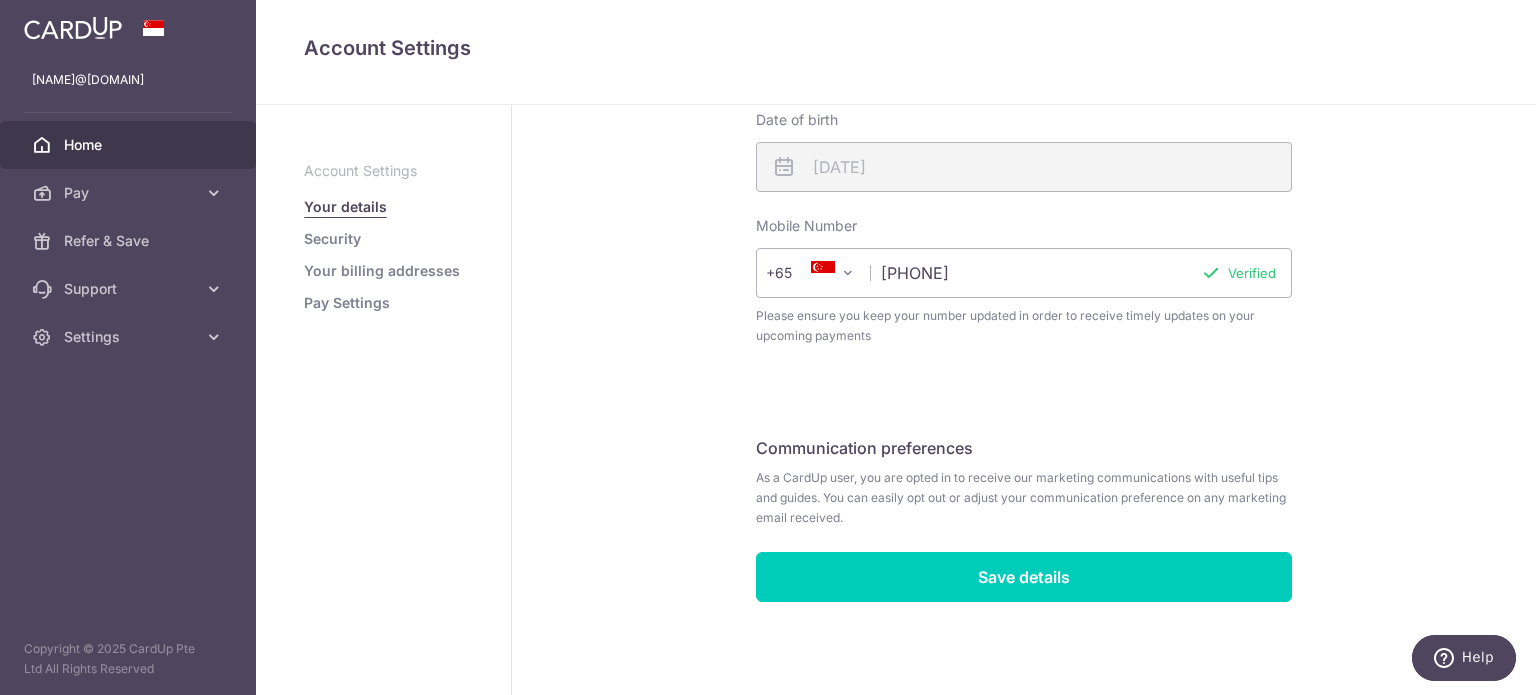 click on "Home" at bounding box center [130, 145] 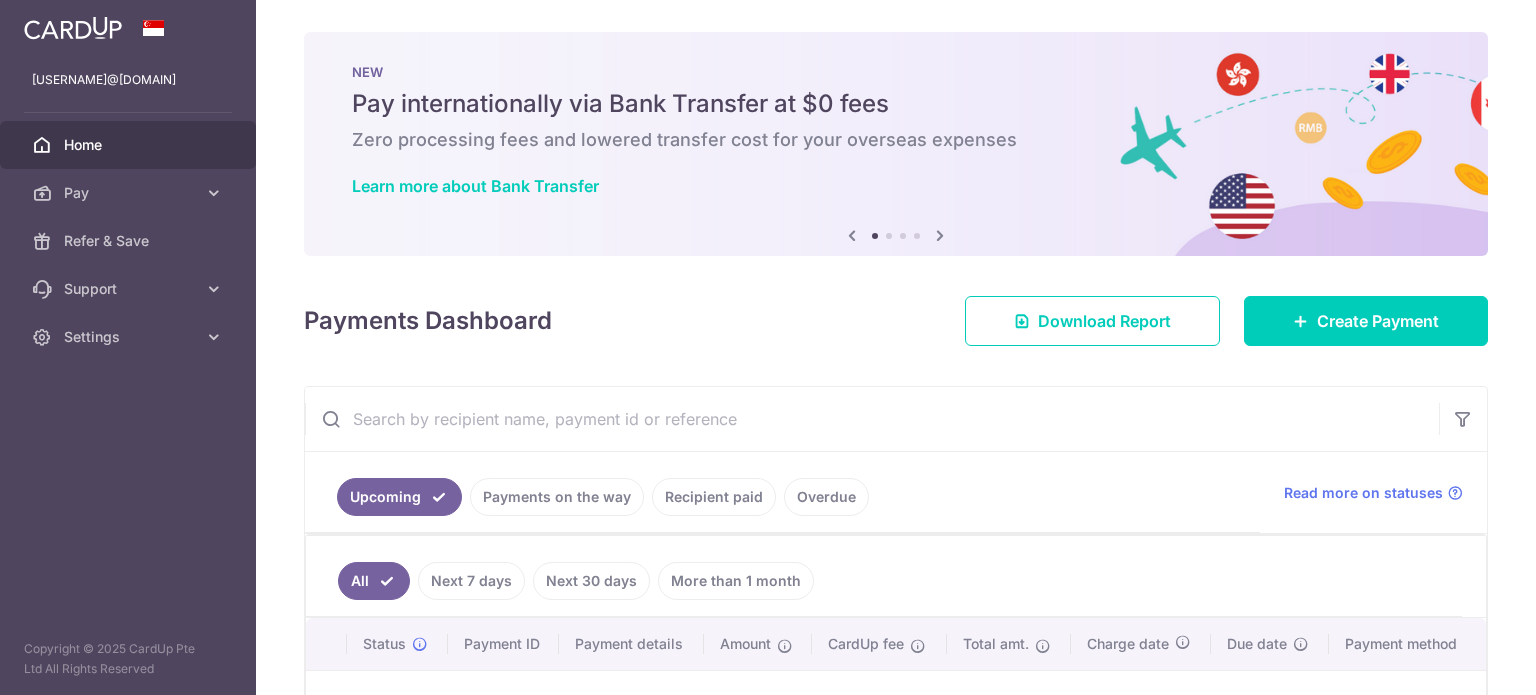 scroll, scrollTop: 0, scrollLeft: 0, axis: both 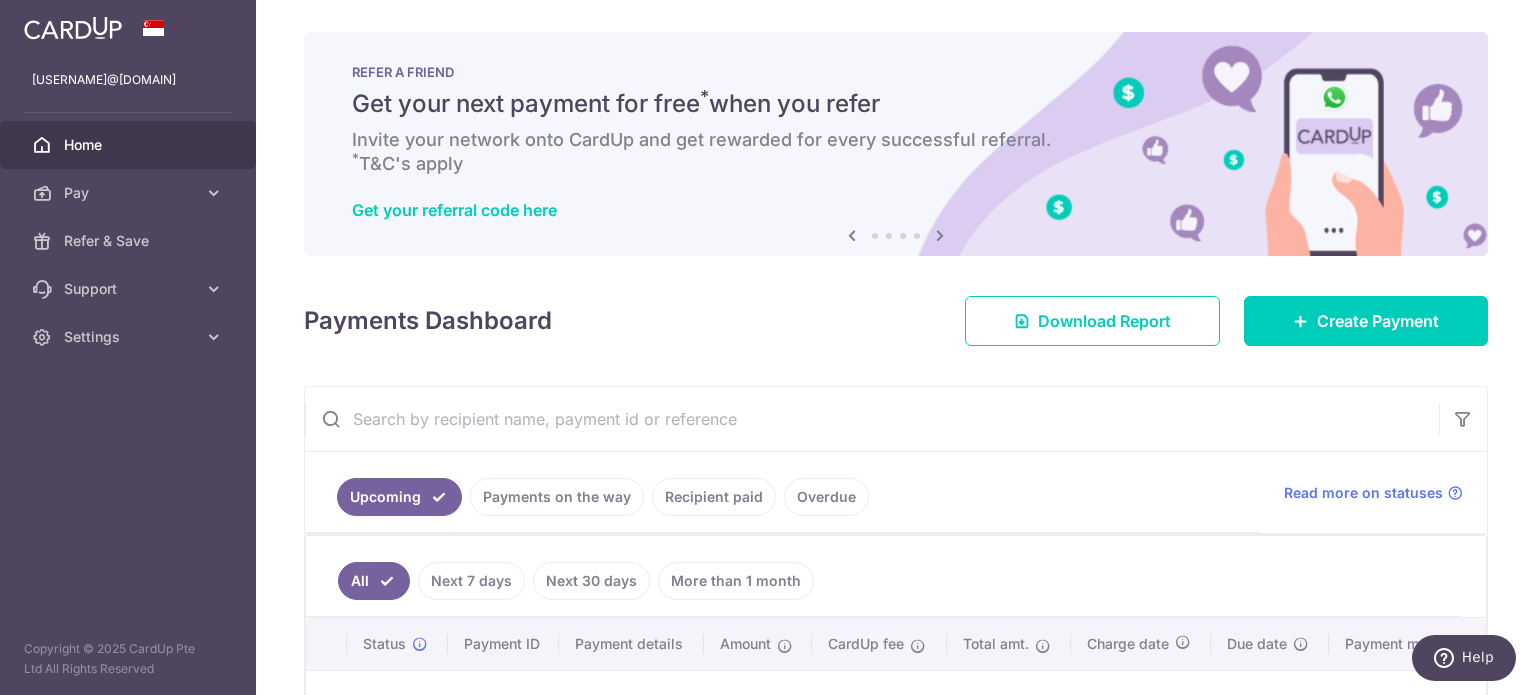click at bounding box center [940, 235] 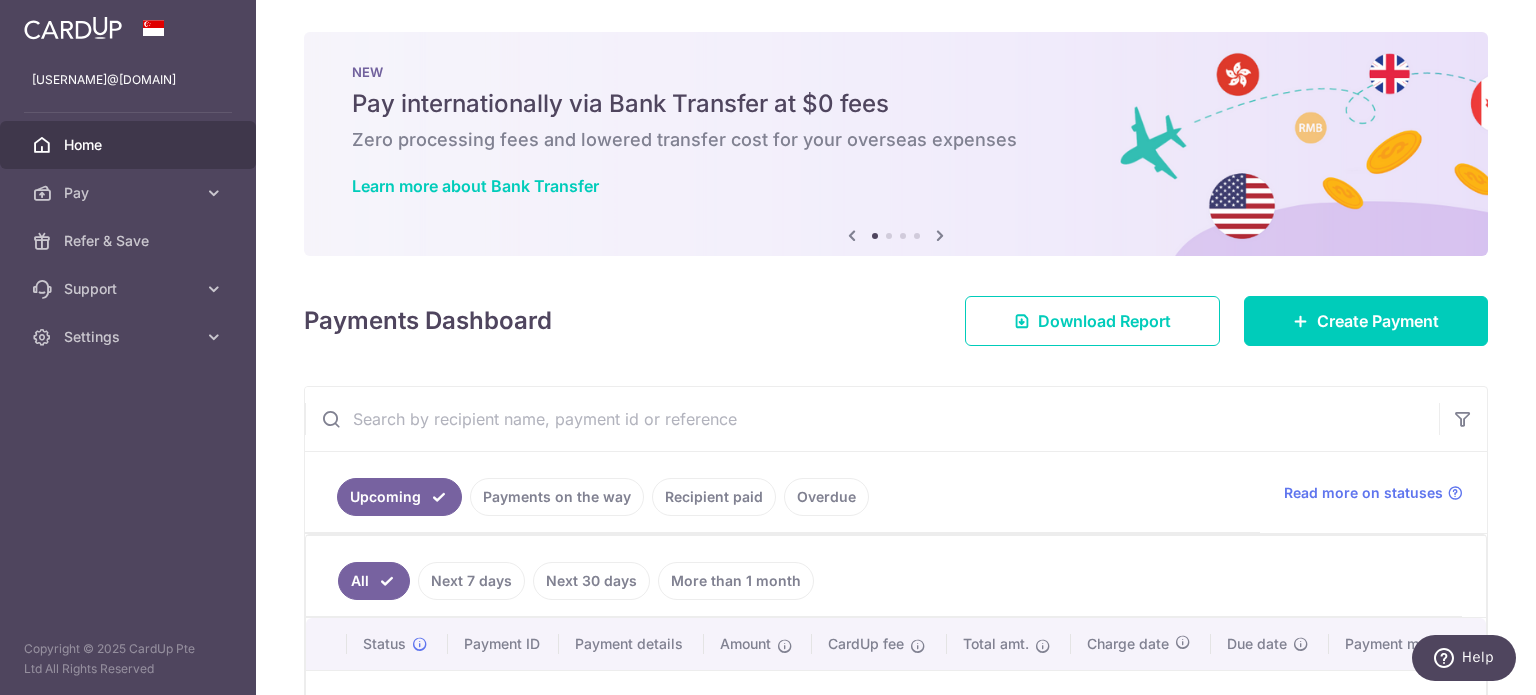 click at bounding box center [940, 235] 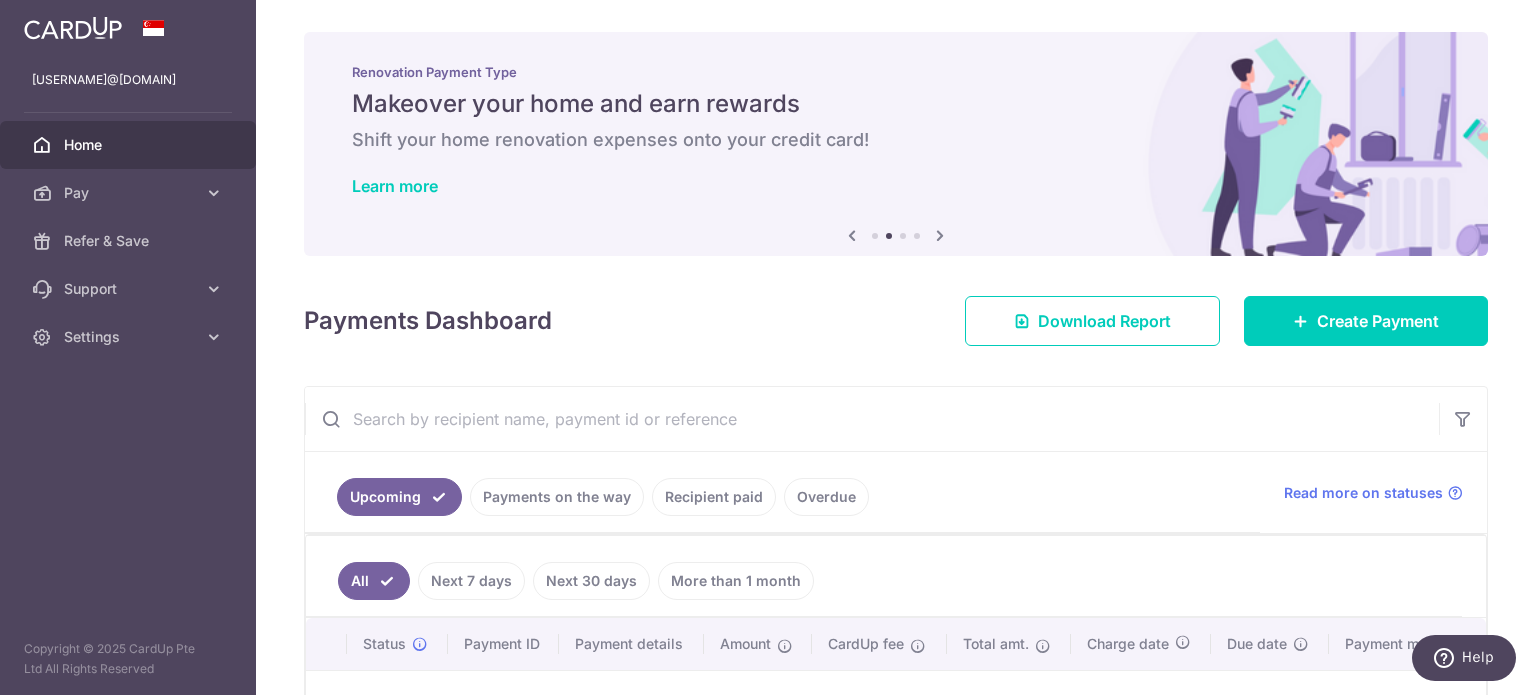 click at bounding box center (940, 235) 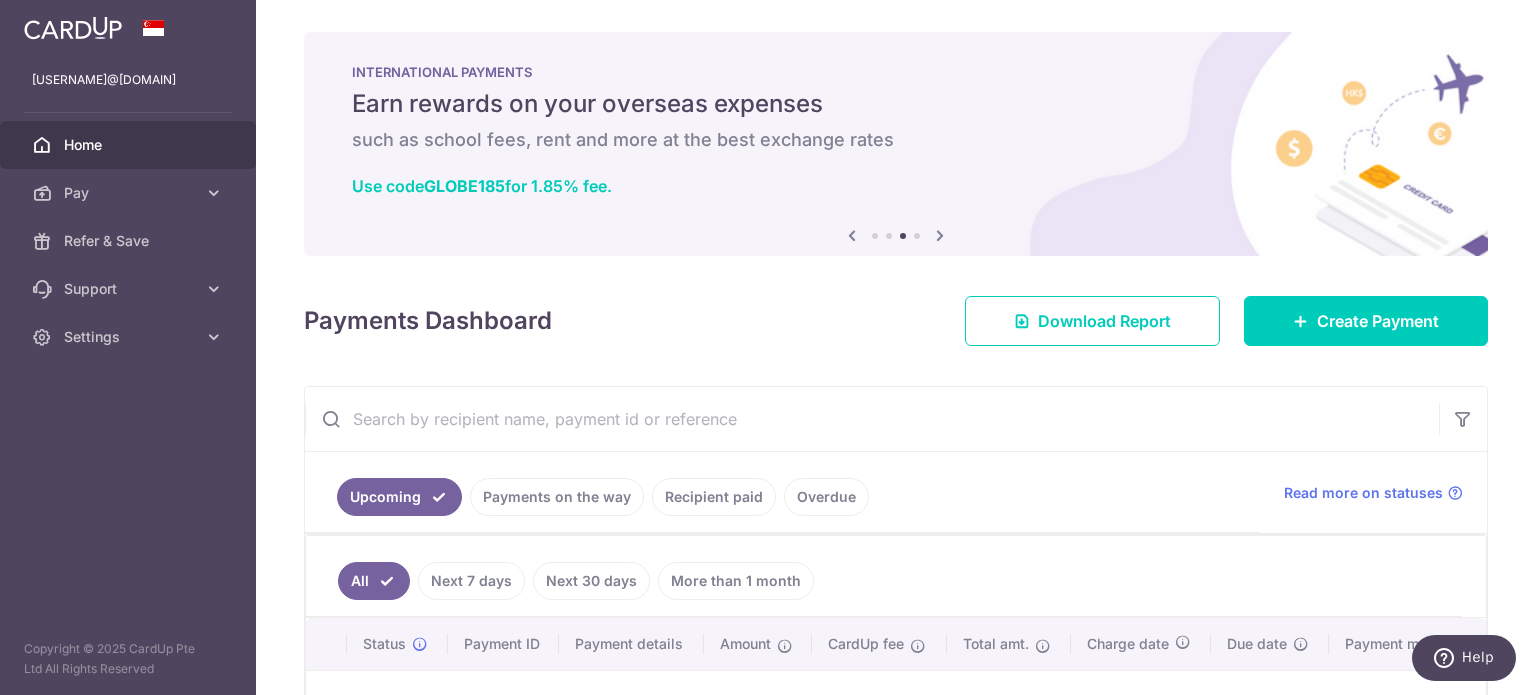 click at bounding box center [852, 235] 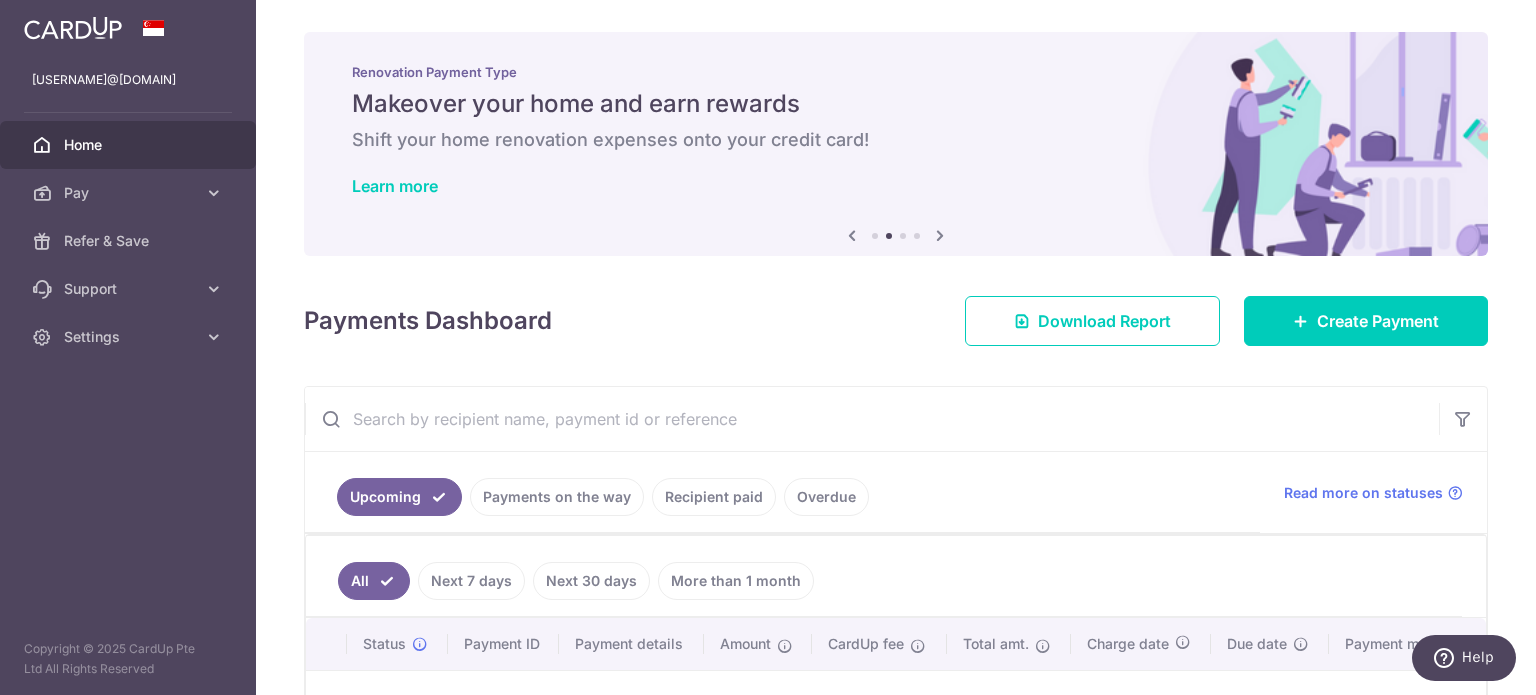 click at bounding box center (940, 235) 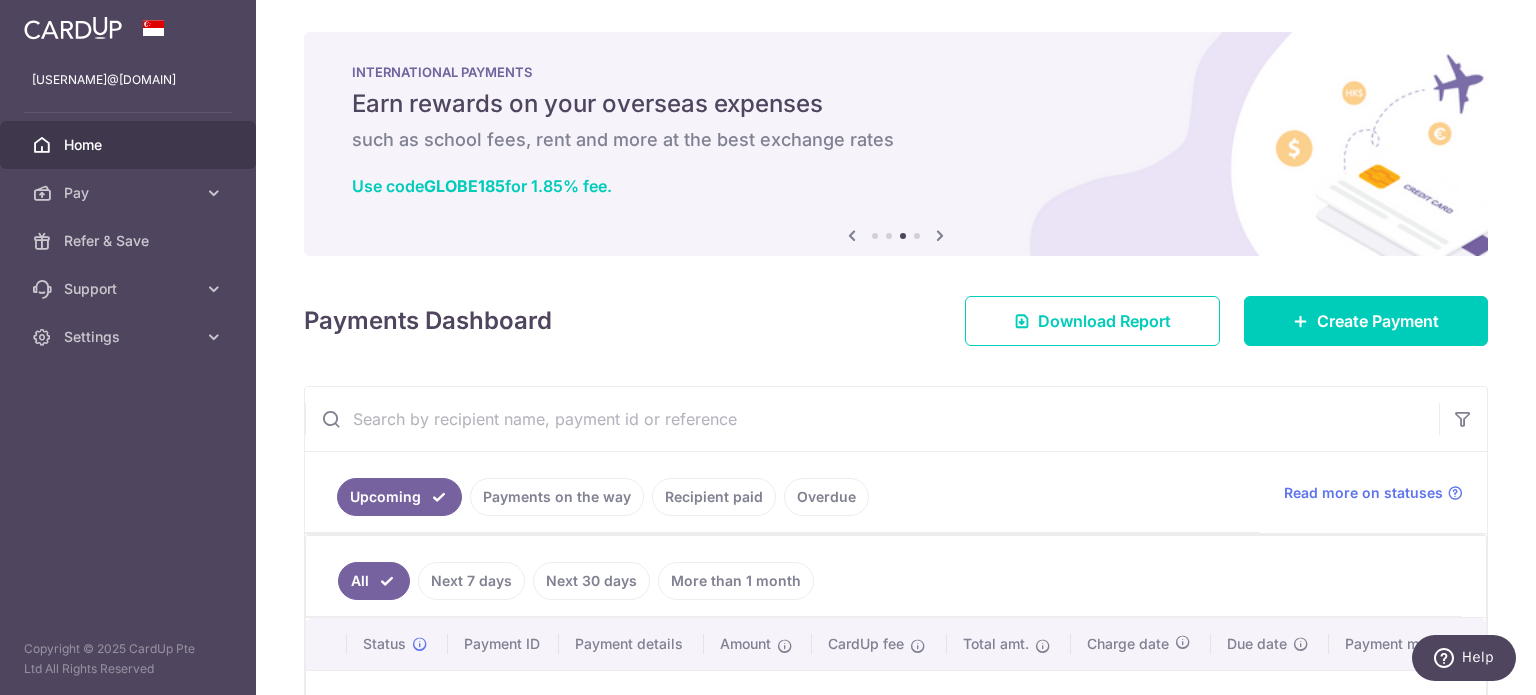 click at bounding box center (940, 235) 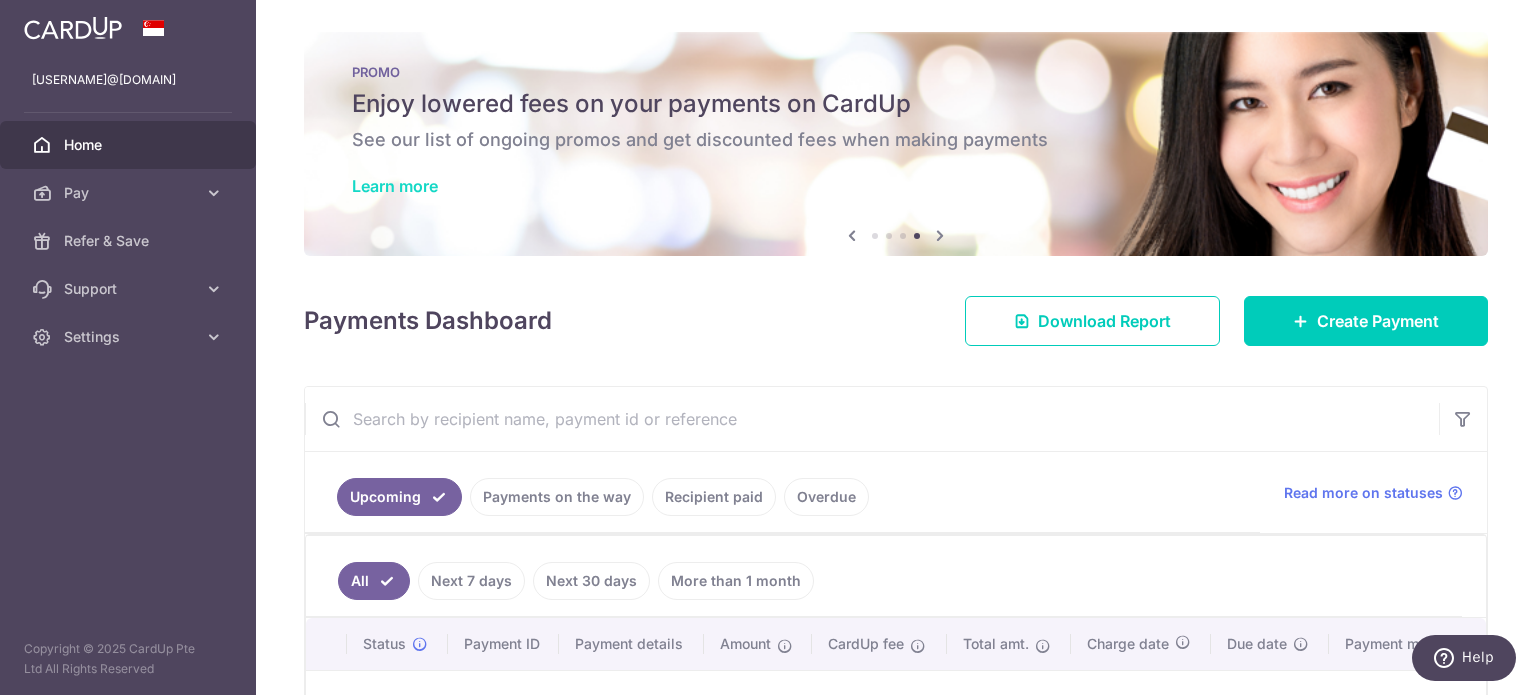 click on "Learn more" at bounding box center [395, 186] 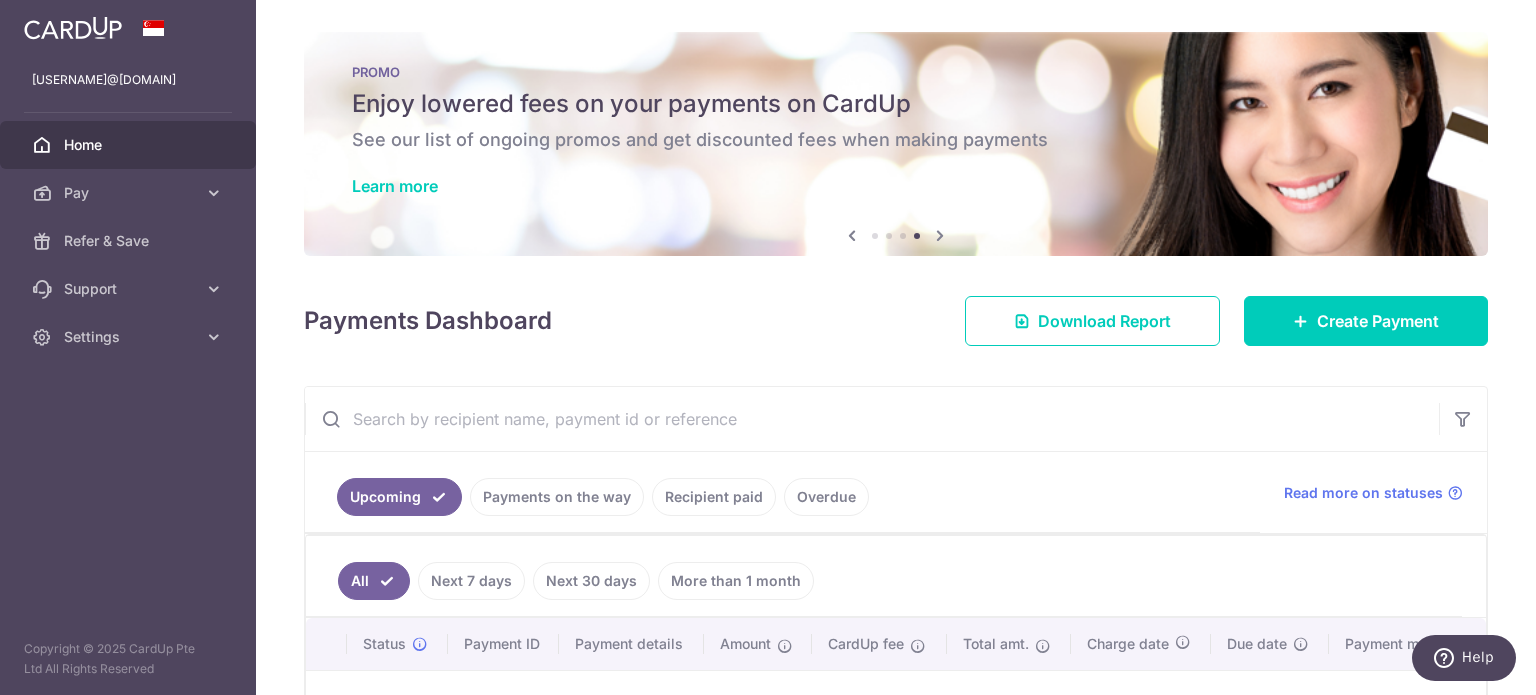 click at bounding box center [940, 235] 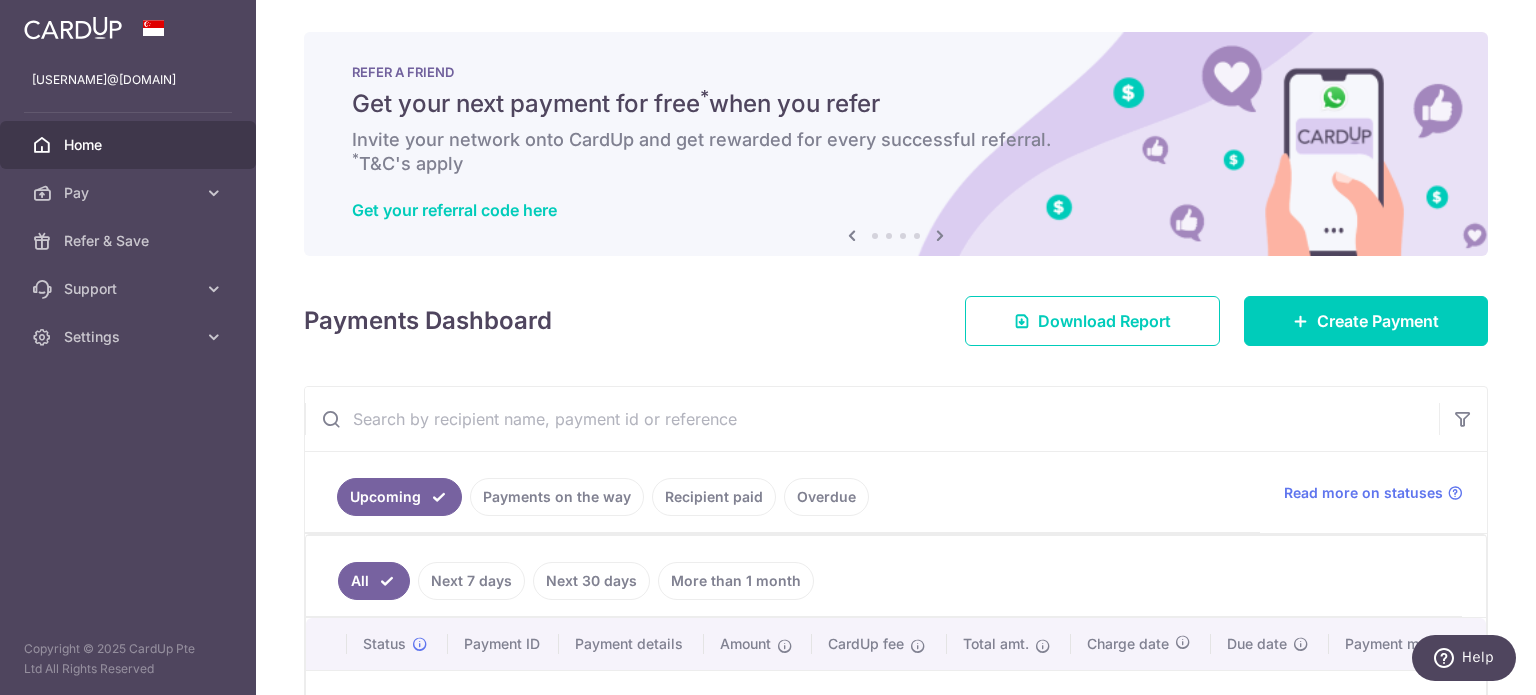 click at bounding box center (940, 235) 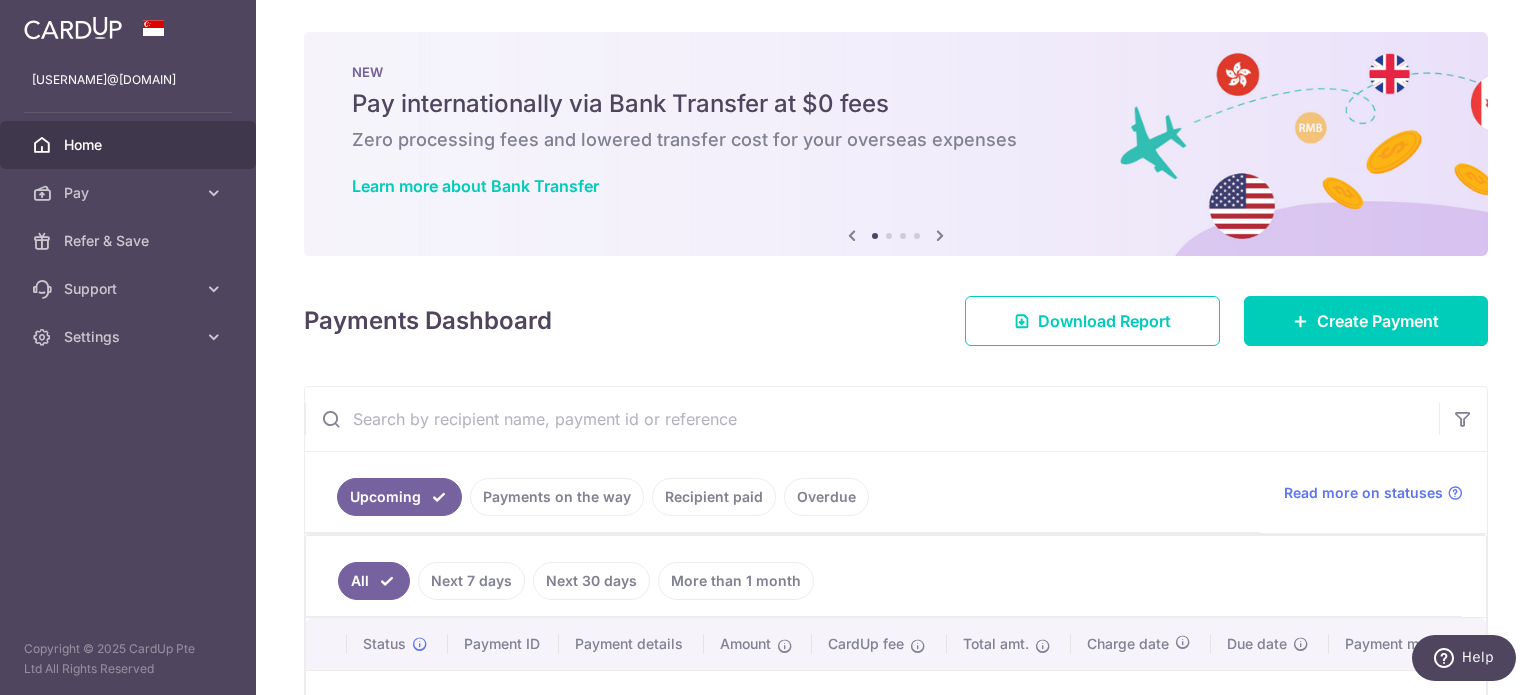 click at bounding box center [940, 235] 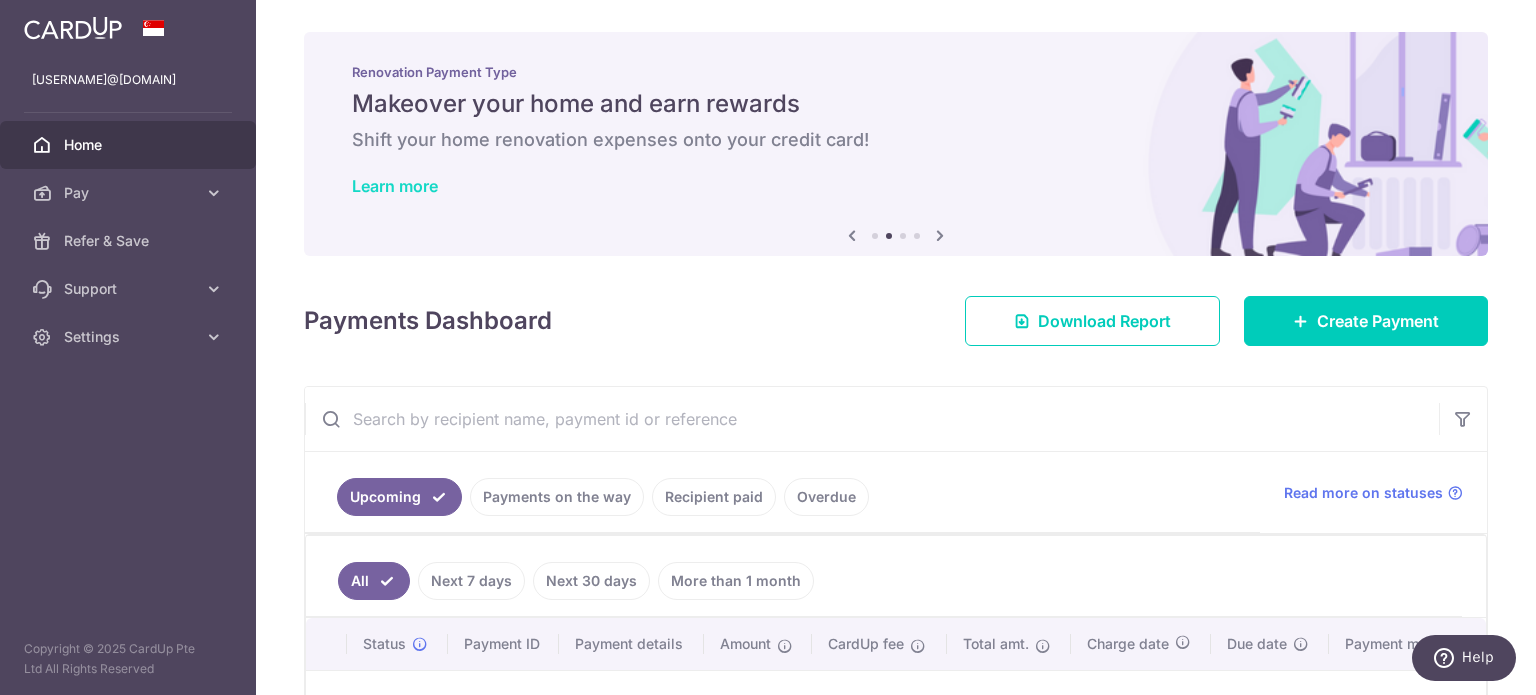 click on "Learn more" at bounding box center [395, 186] 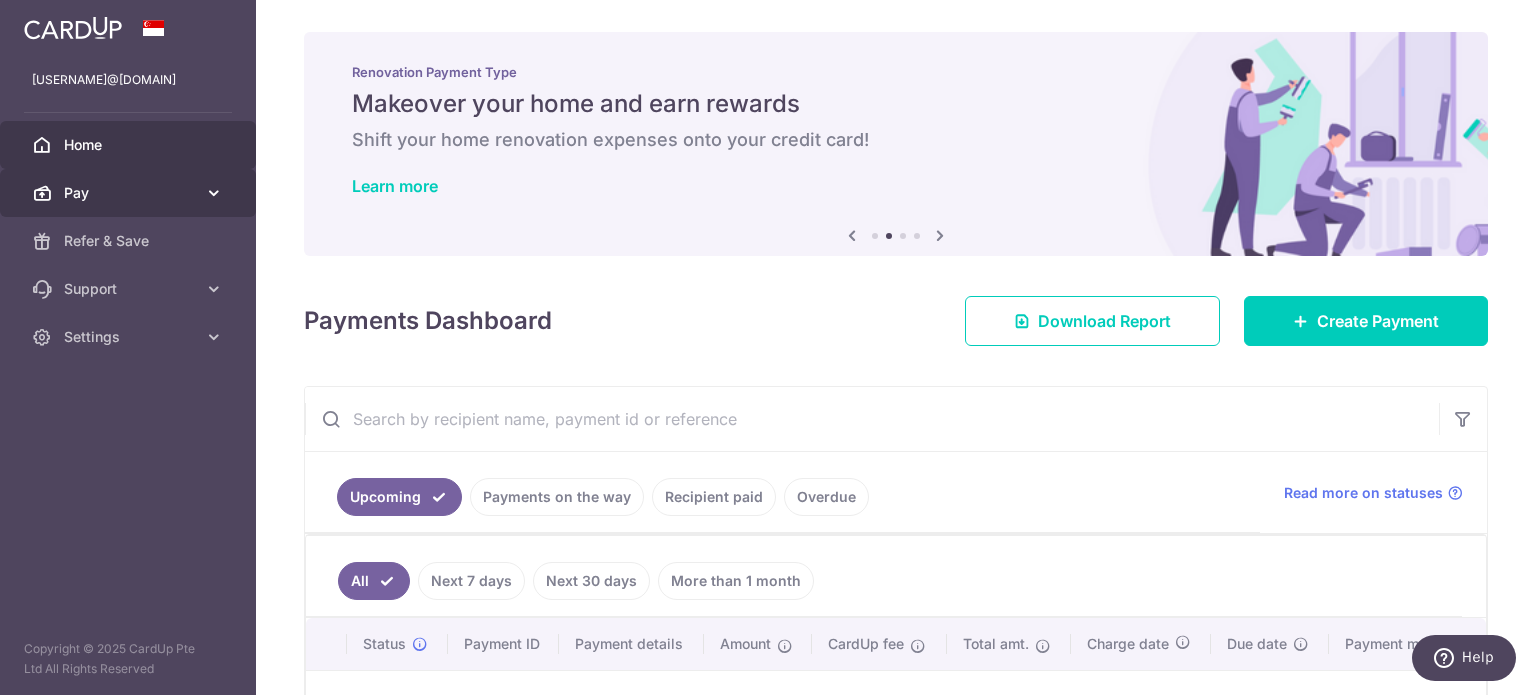 click at bounding box center [214, 193] 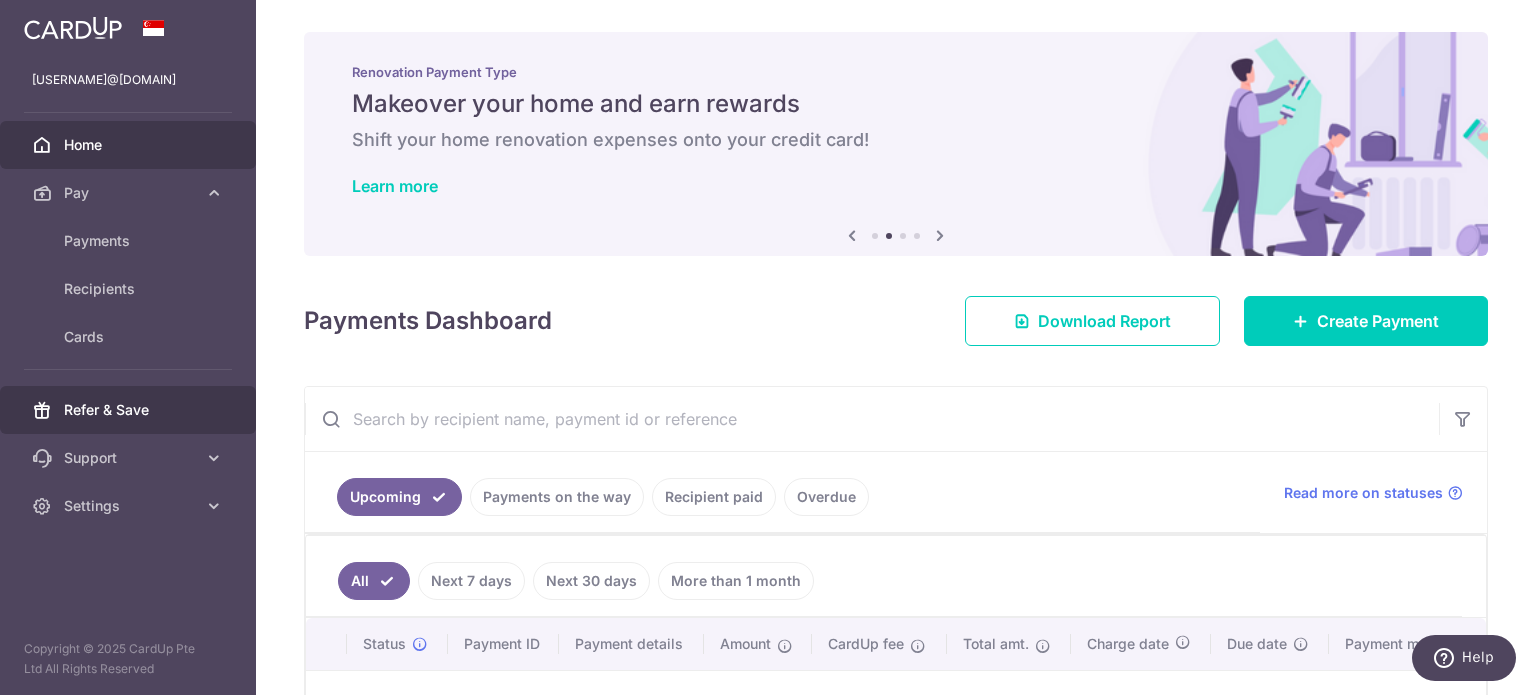 click on "Refer & Save" at bounding box center [130, 410] 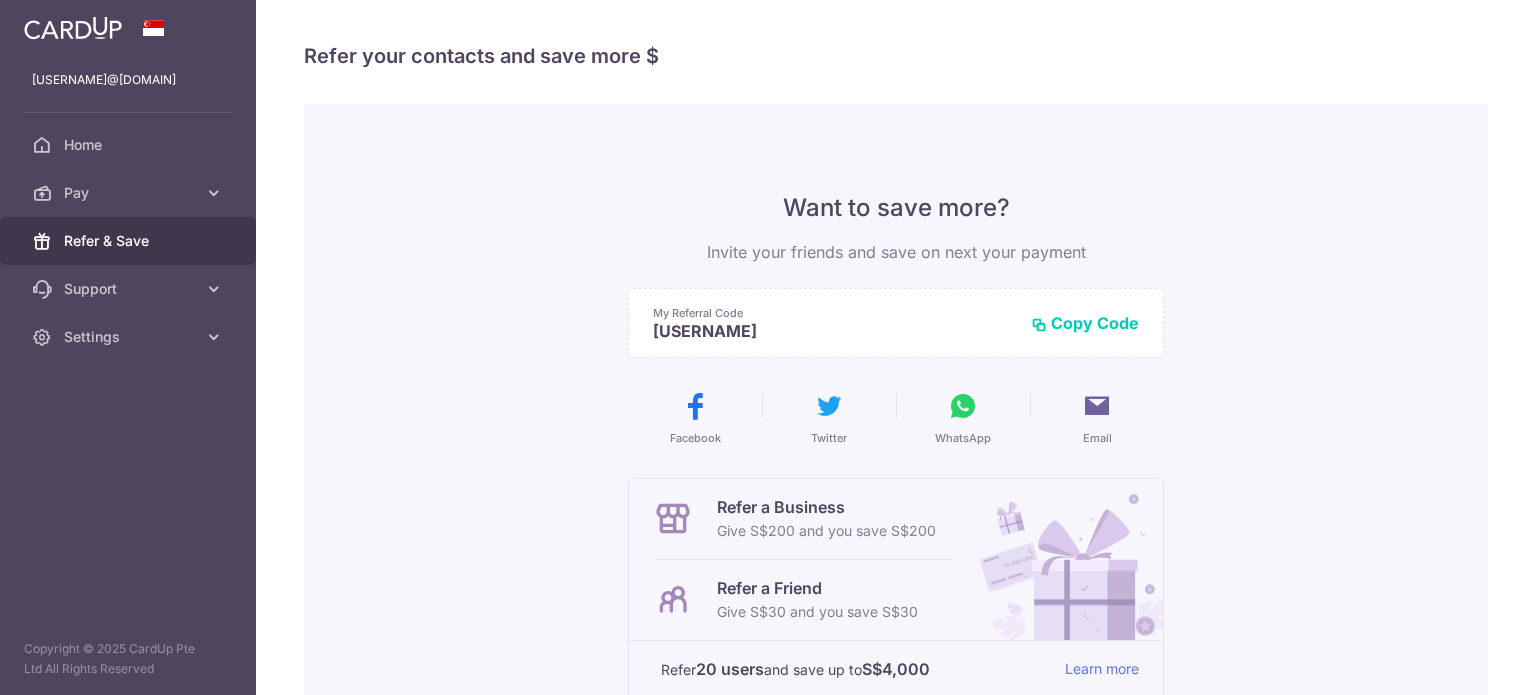 scroll, scrollTop: 0, scrollLeft: 0, axis: both 